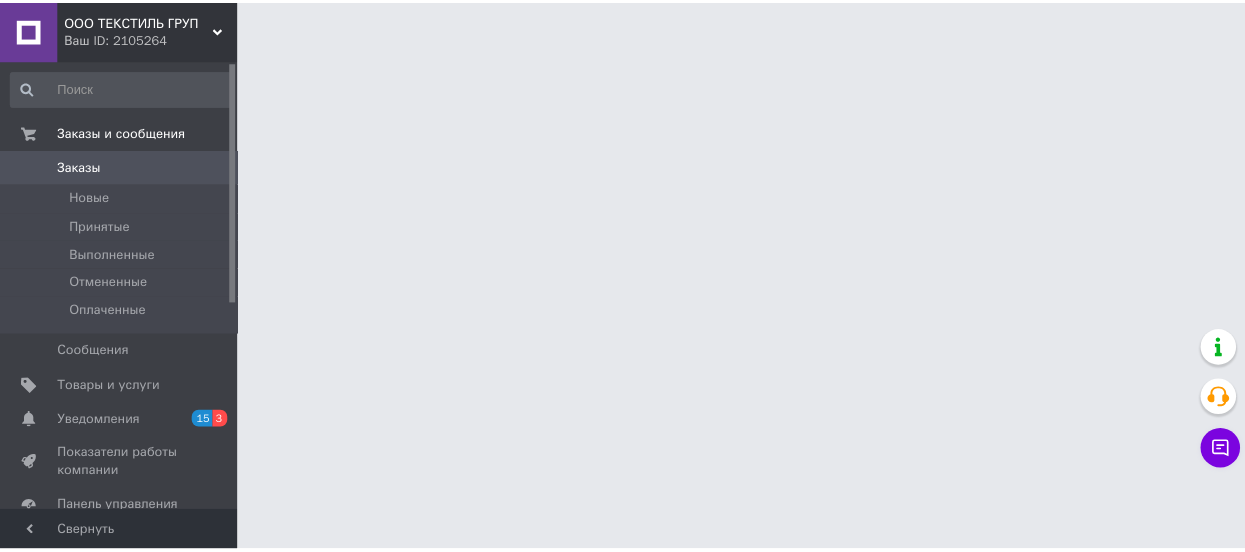 scroll, scrollTop: 0, scrollLeft: 0, axis: both 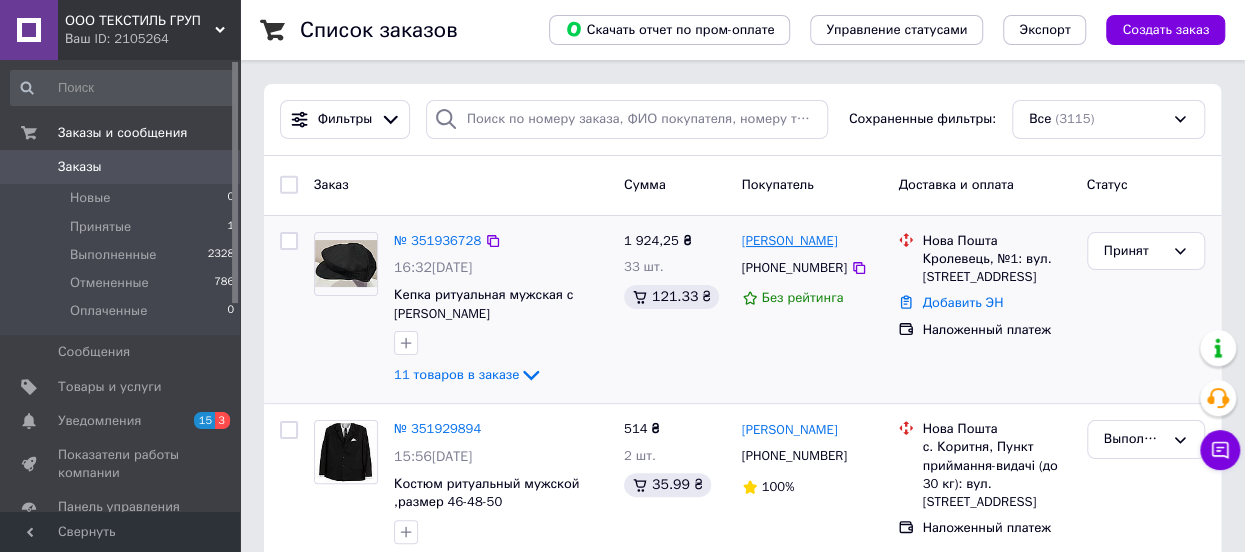 click on "[PERSON_NAME]" at bounding box center [790, 241] 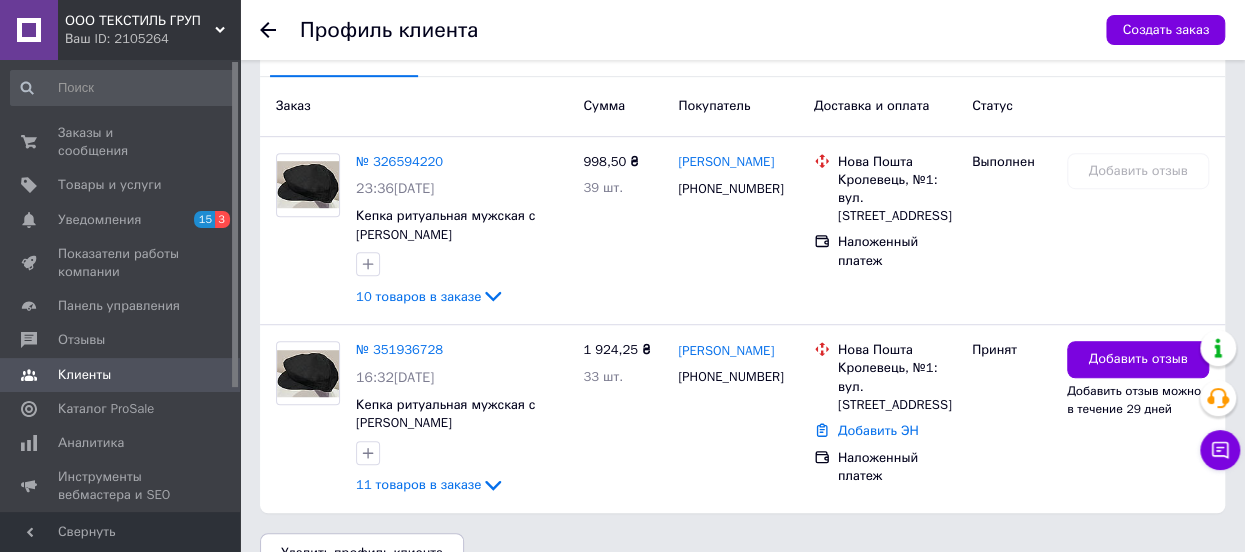 scroll, scrollTop: 500, scrollLeft: 0, axis: vertical 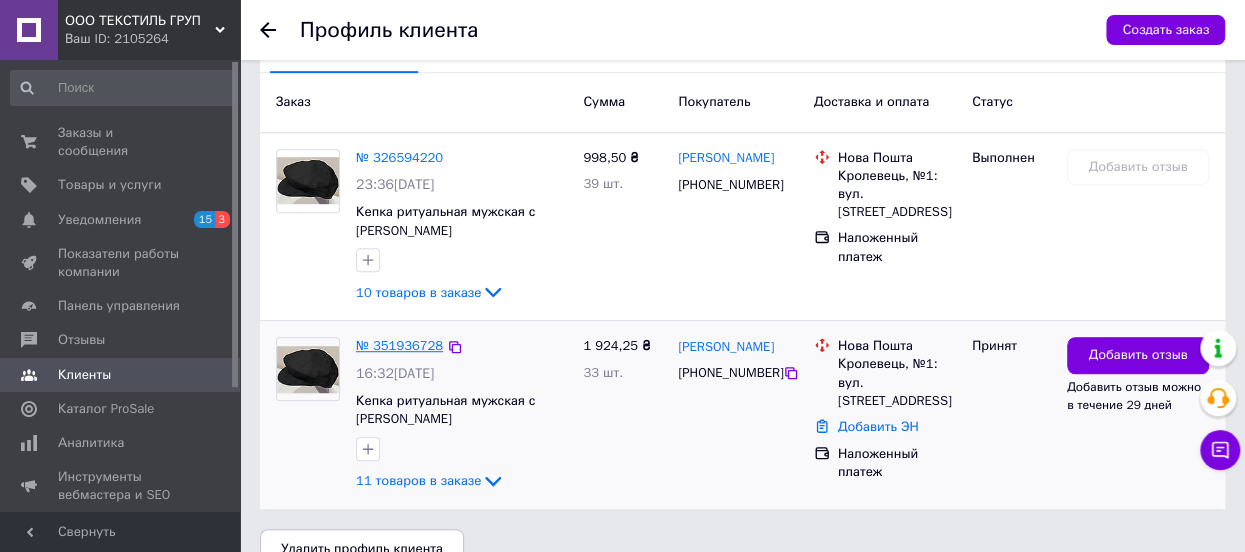 click on "№ 351936728" at bounding box center [399, 345] 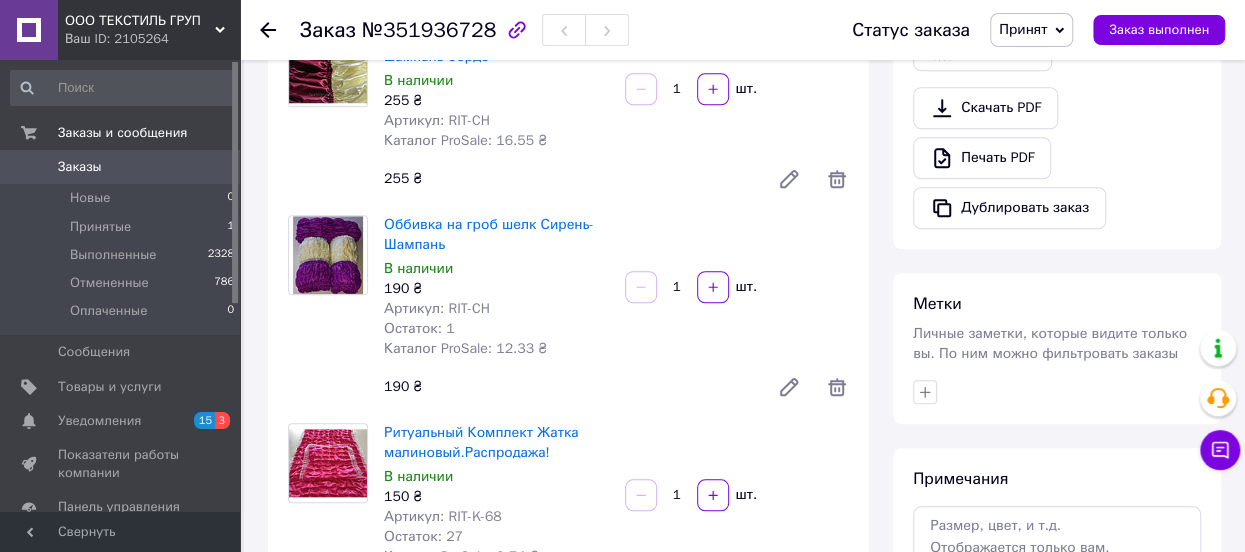 scroll, scrollTop: 800, scrollLeft: 0, axis: vertical 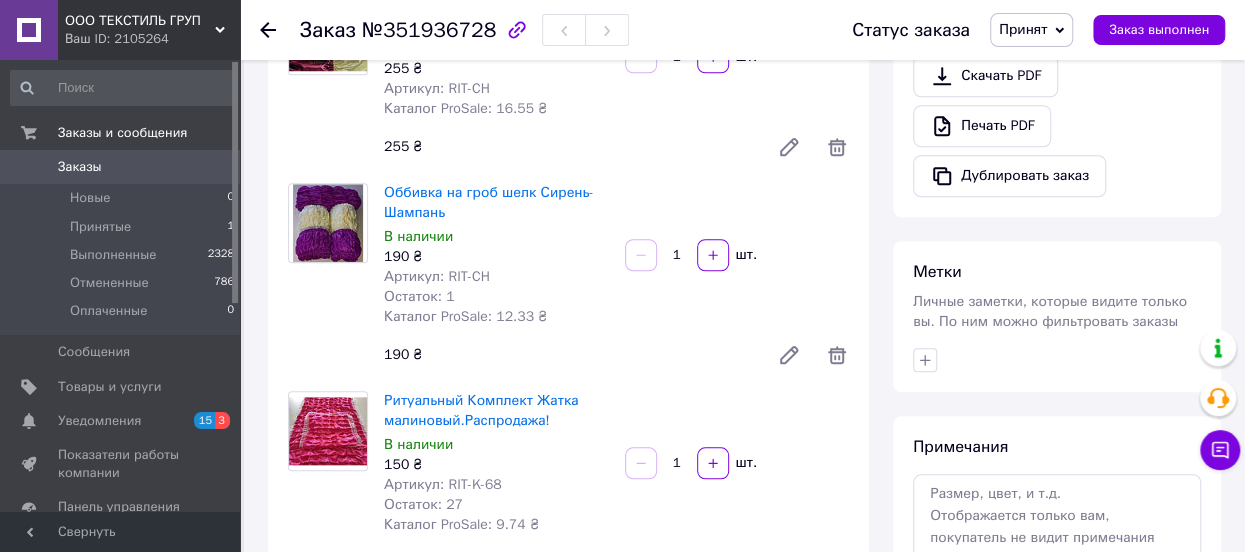 click at bounding box center (327, 223) 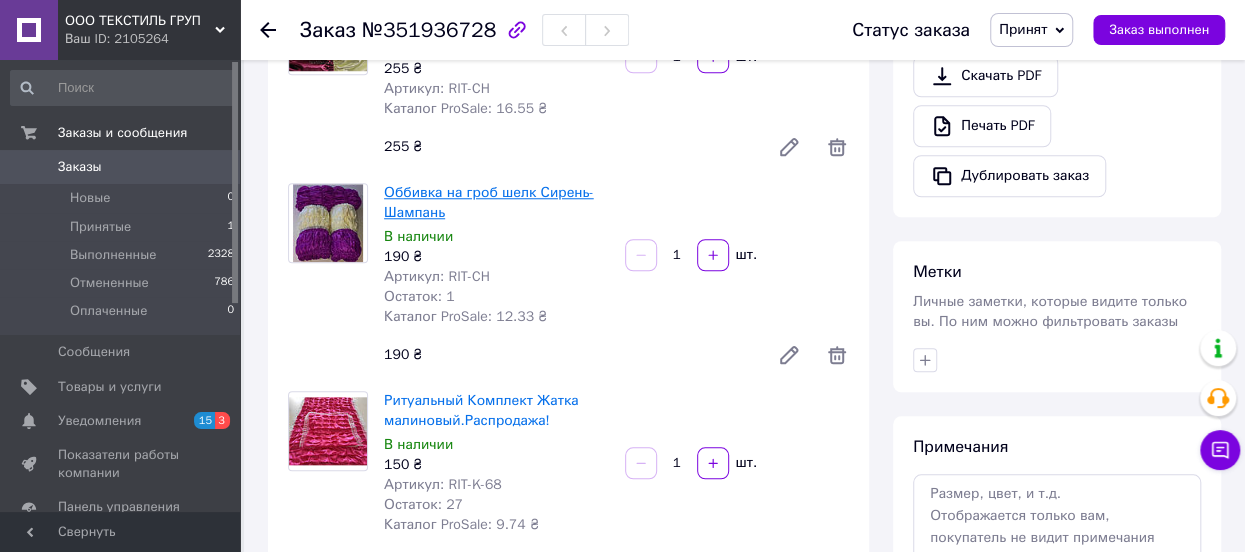 click on "Оббивка на гроб шелк Сирень-Шампань" at bounding box center [489, 202] 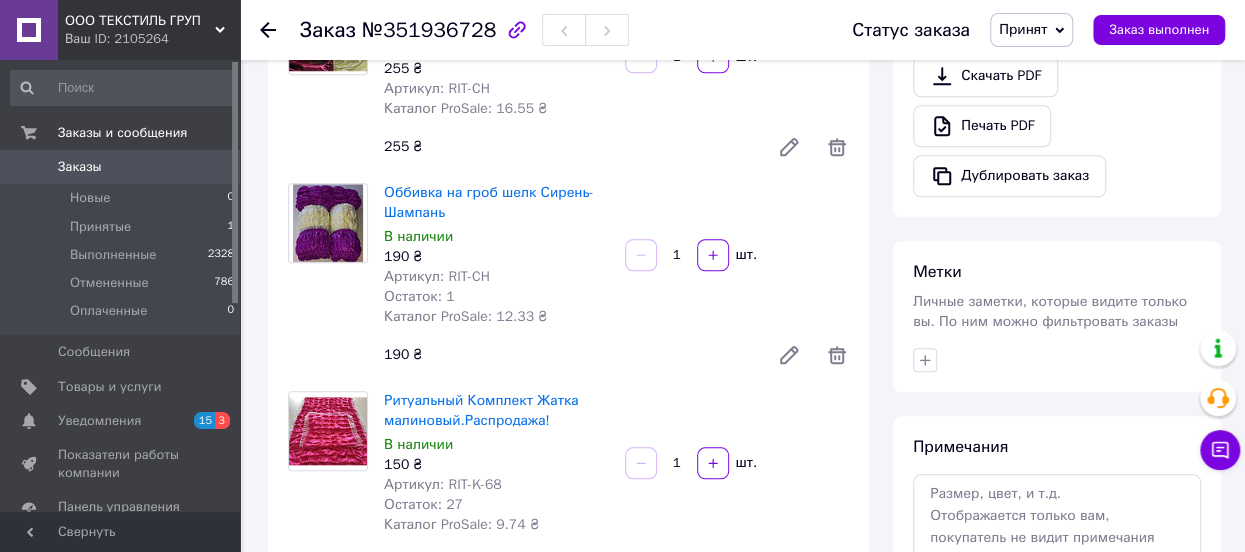 click at bounding box center [327, 223] 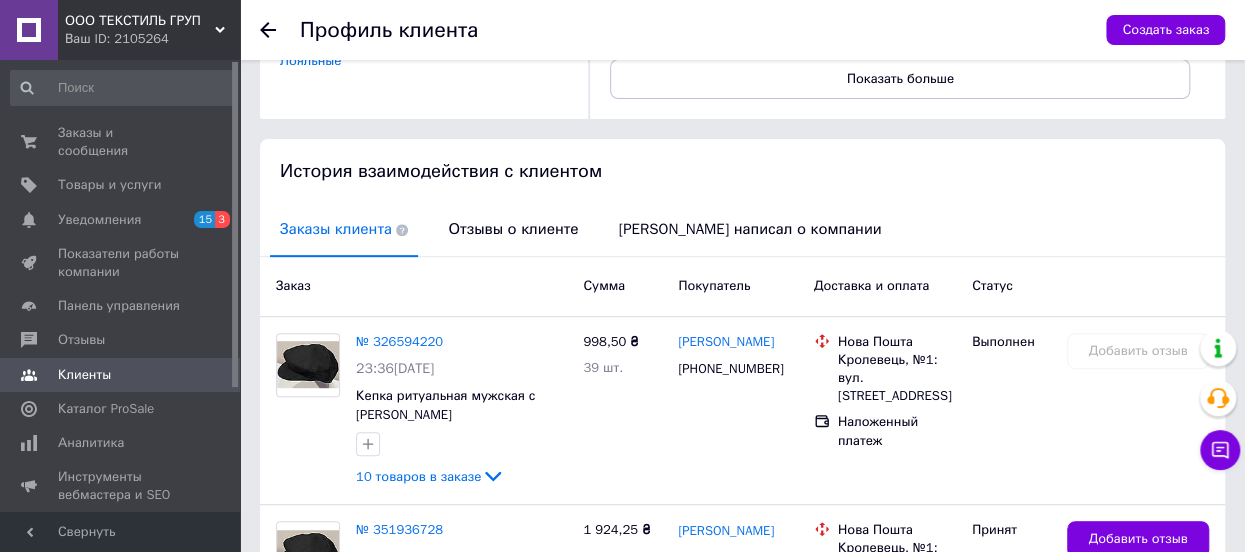 scroll, scrollTop: 400, scrollLeft: 0, axis: vertical 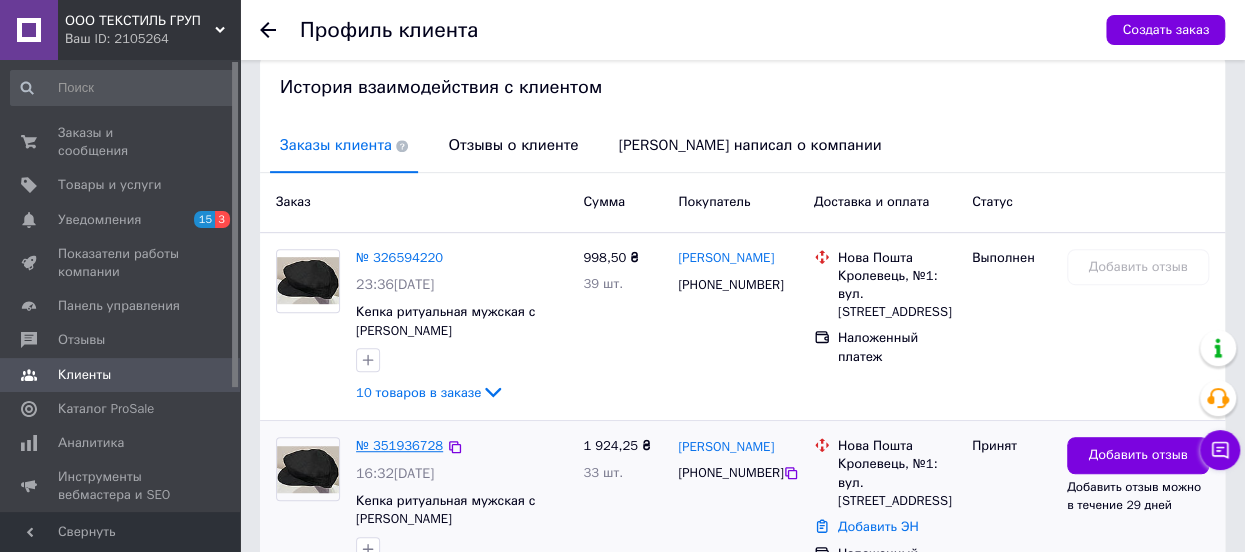 click on "№ 351936728" at bounding box center (399, 445) 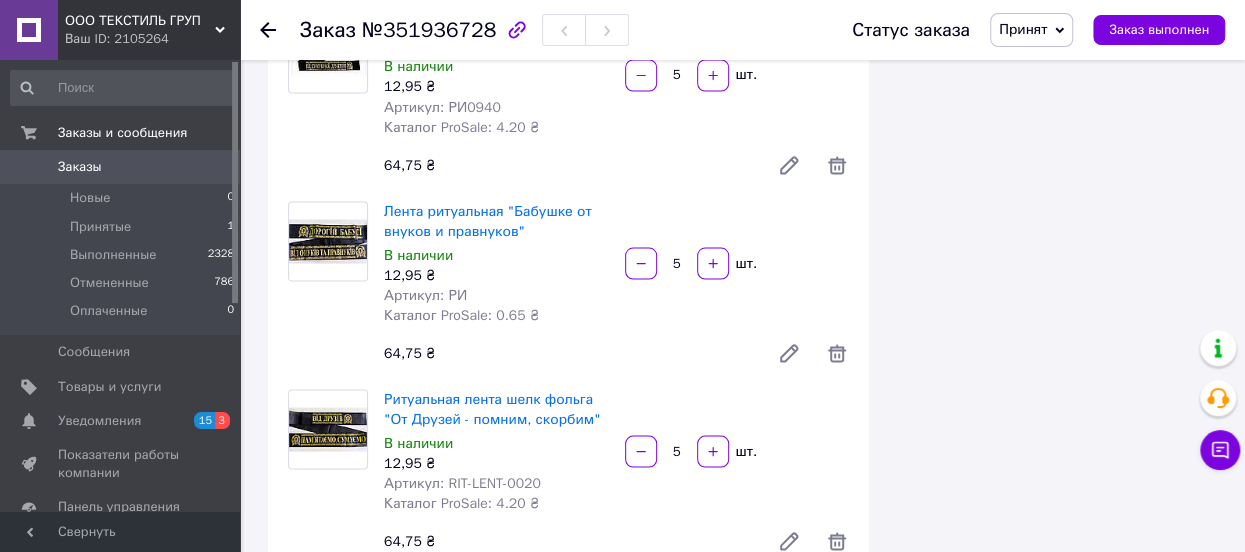 scroll, scrollTop: 1800, scrollLeft: 0, axis: vertical 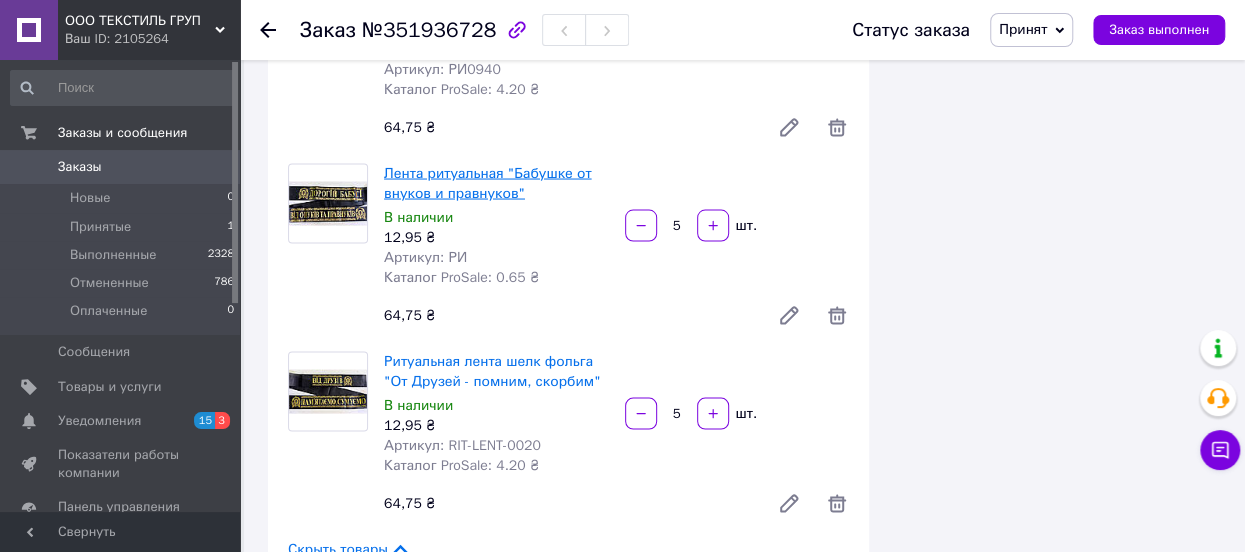 click on "Лента ритуальная "Бабушке от внуков и правнуков"" at bounding box center [487, 182] 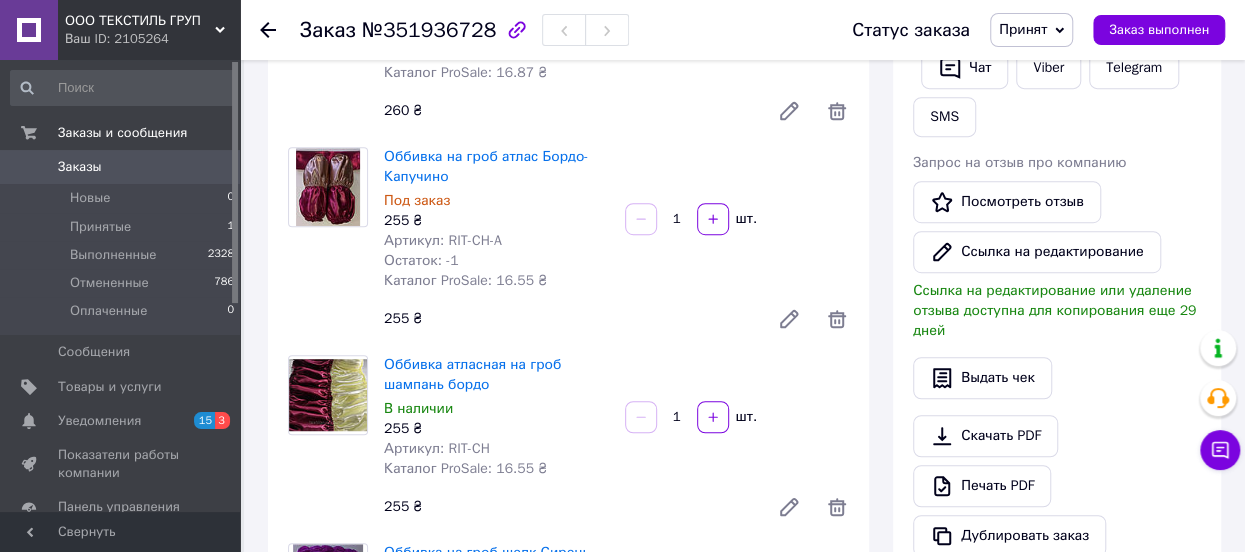 scroll, scrollTop: 400, scrollLeft: 0, axis: vertical 